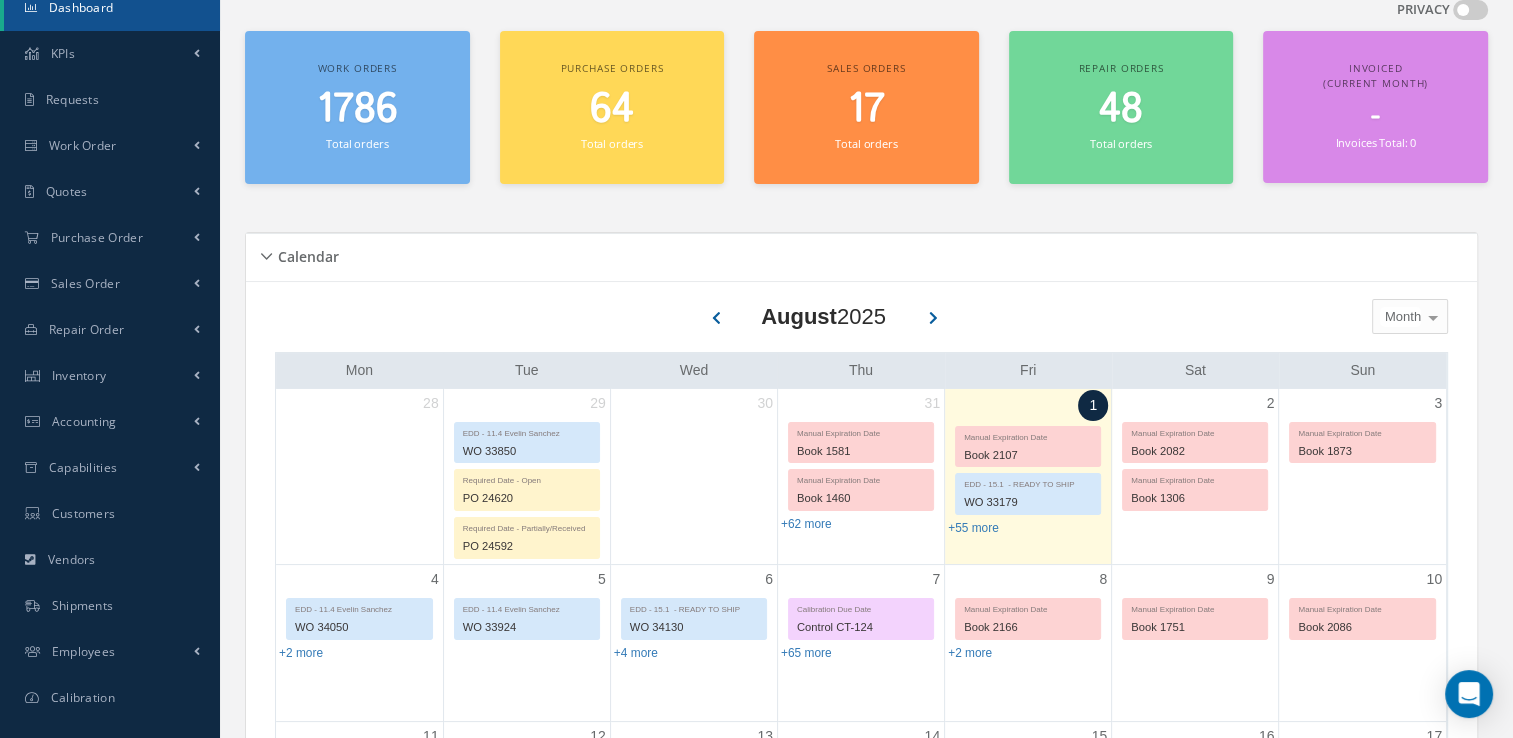 scroll, scrollTop: 0, scrollLeft: 0, axis: both 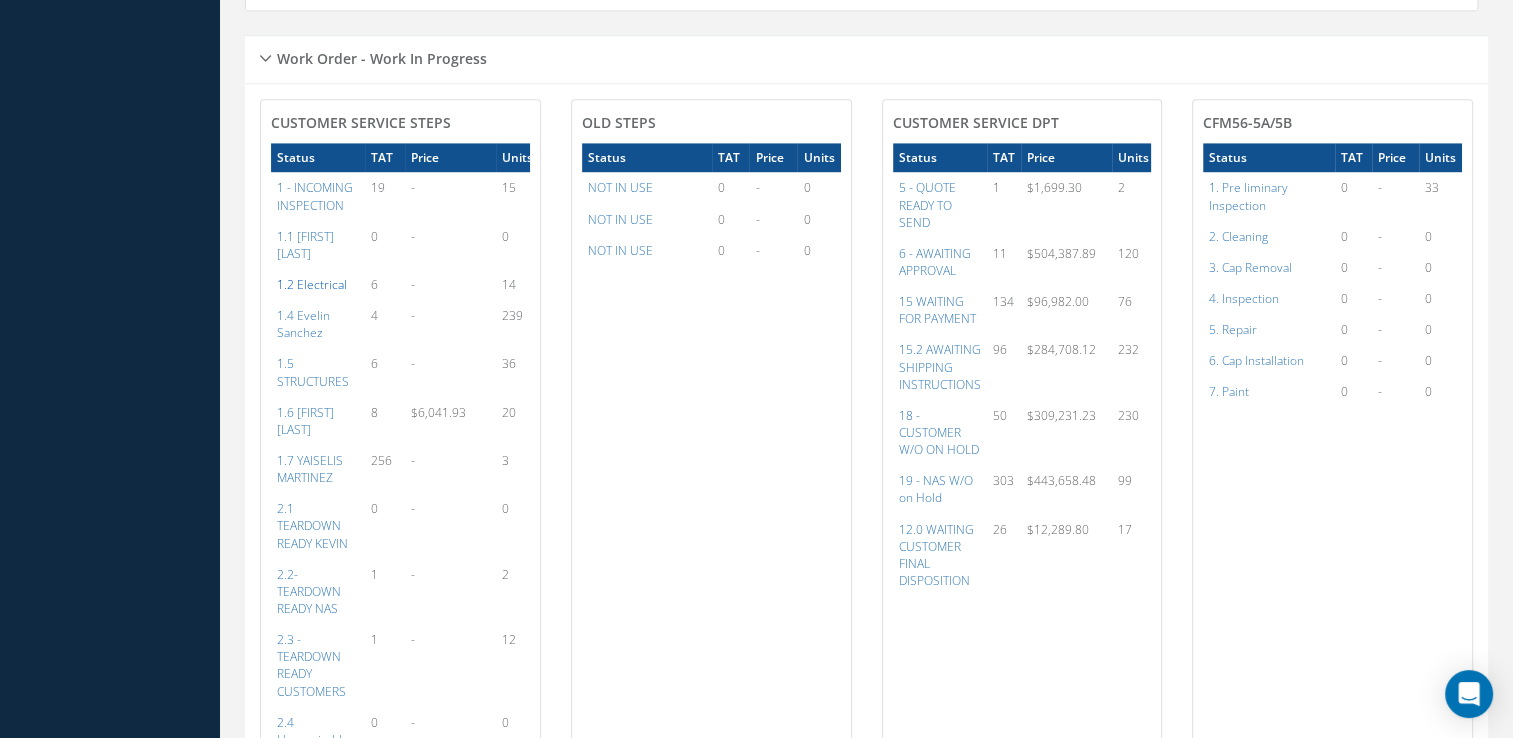 click on "1.2 Electrical" at bounding box center [312, 284] 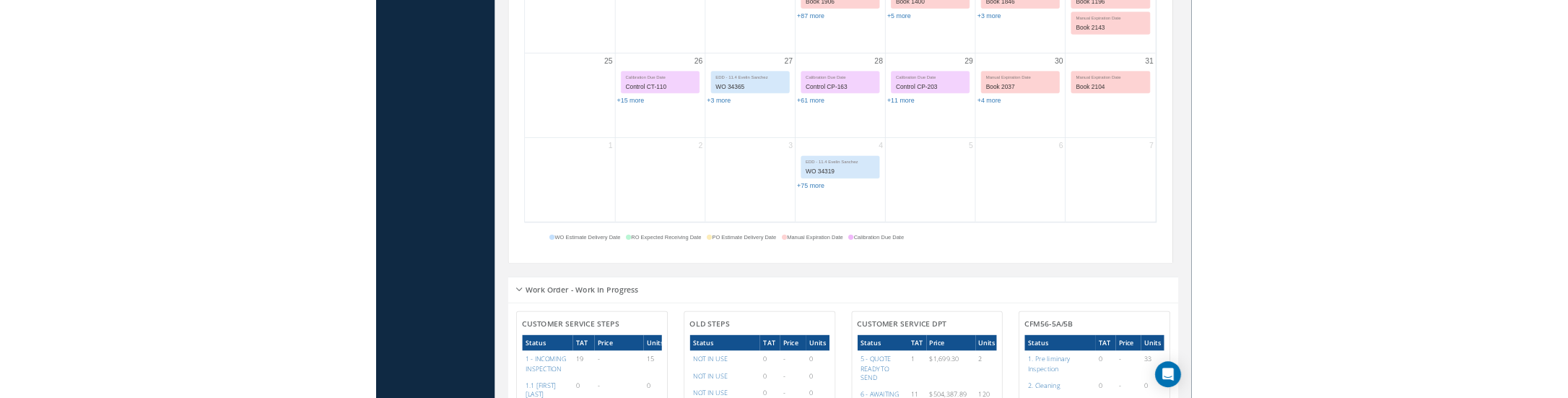 scroll, scrollTop: 733, scrollLeft: 0, axis: vertical 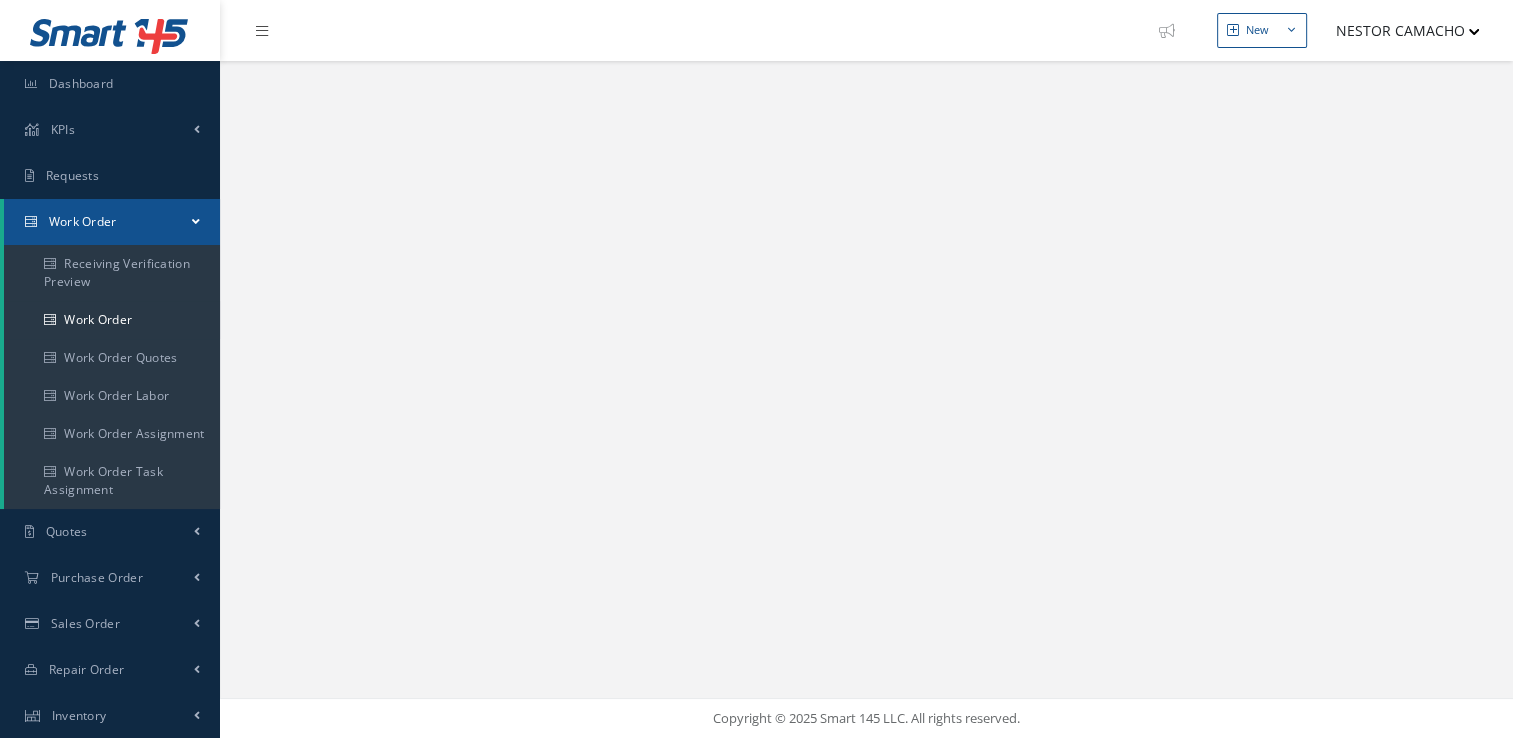 select on "25" 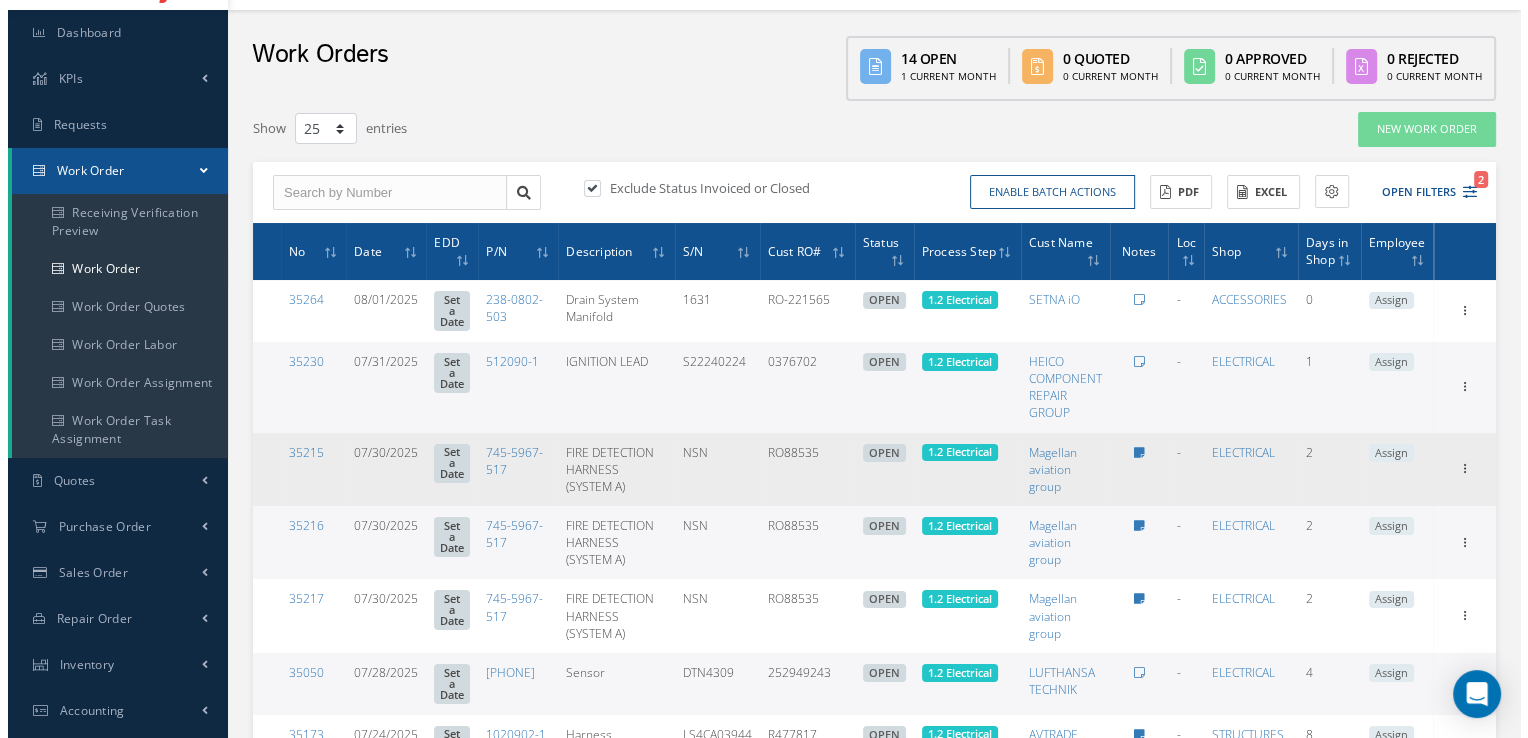 scroll, scrollTop: 0, scrollLeft: 0, axis: both 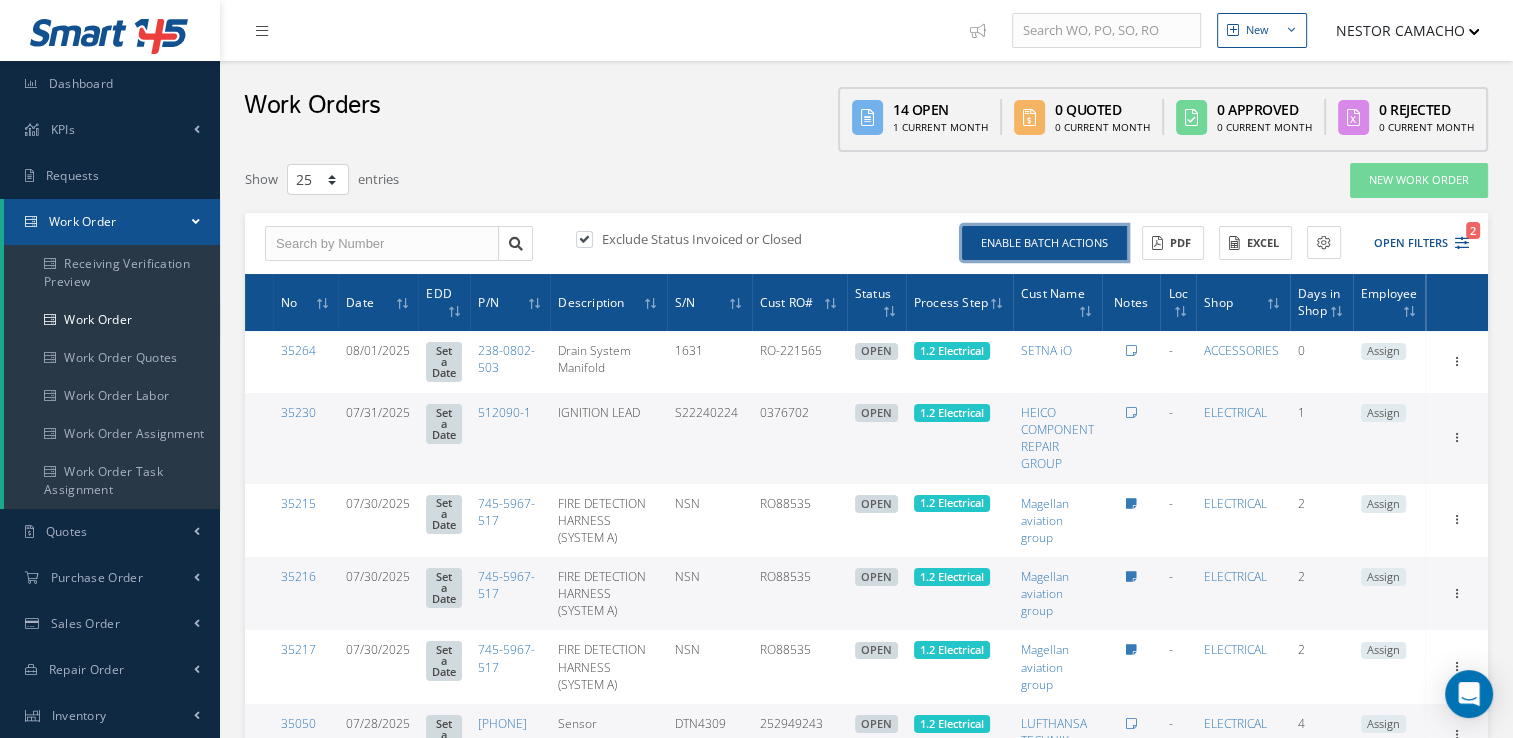 click on "Enable batch actions" at bounding box center (1044, 243) 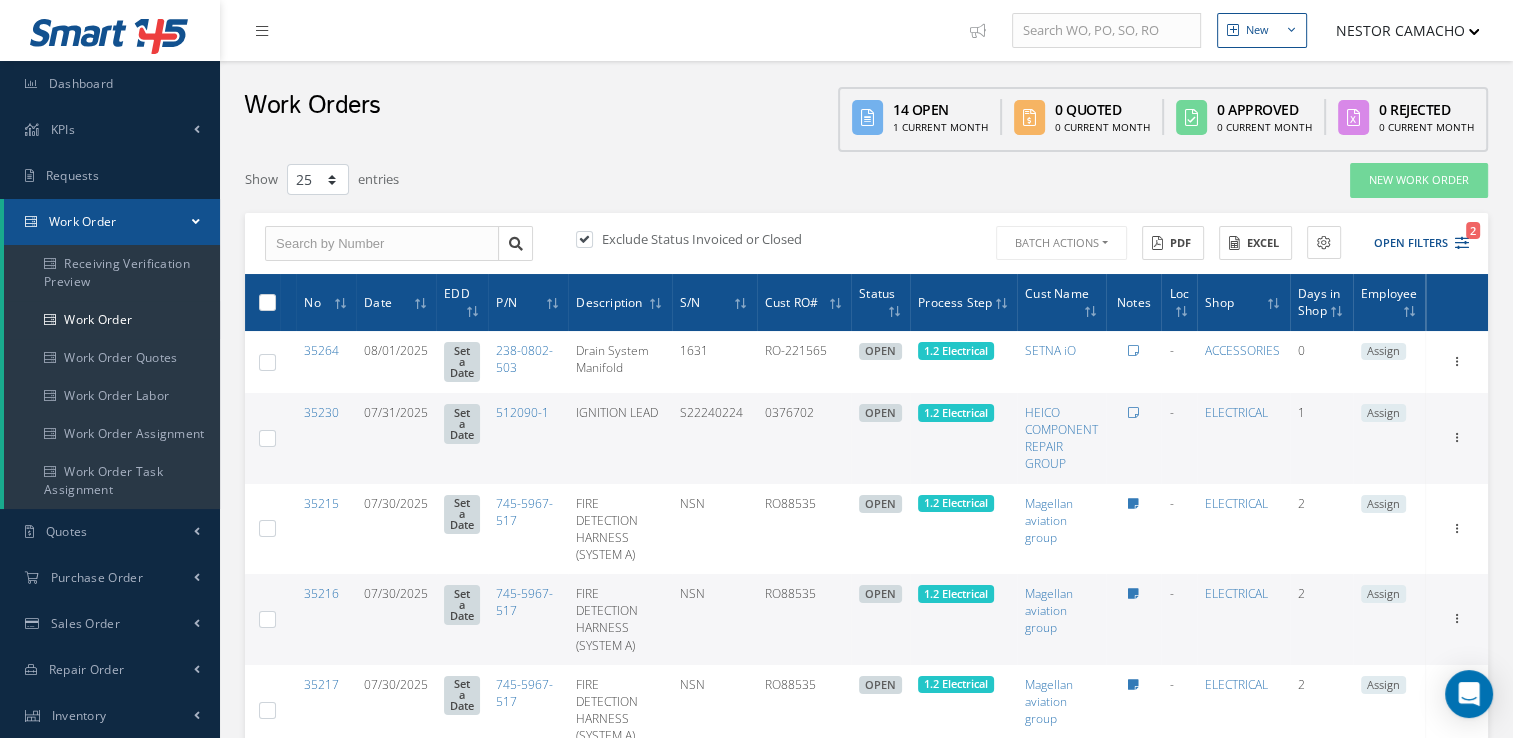 click at bounding box center [275, 301] 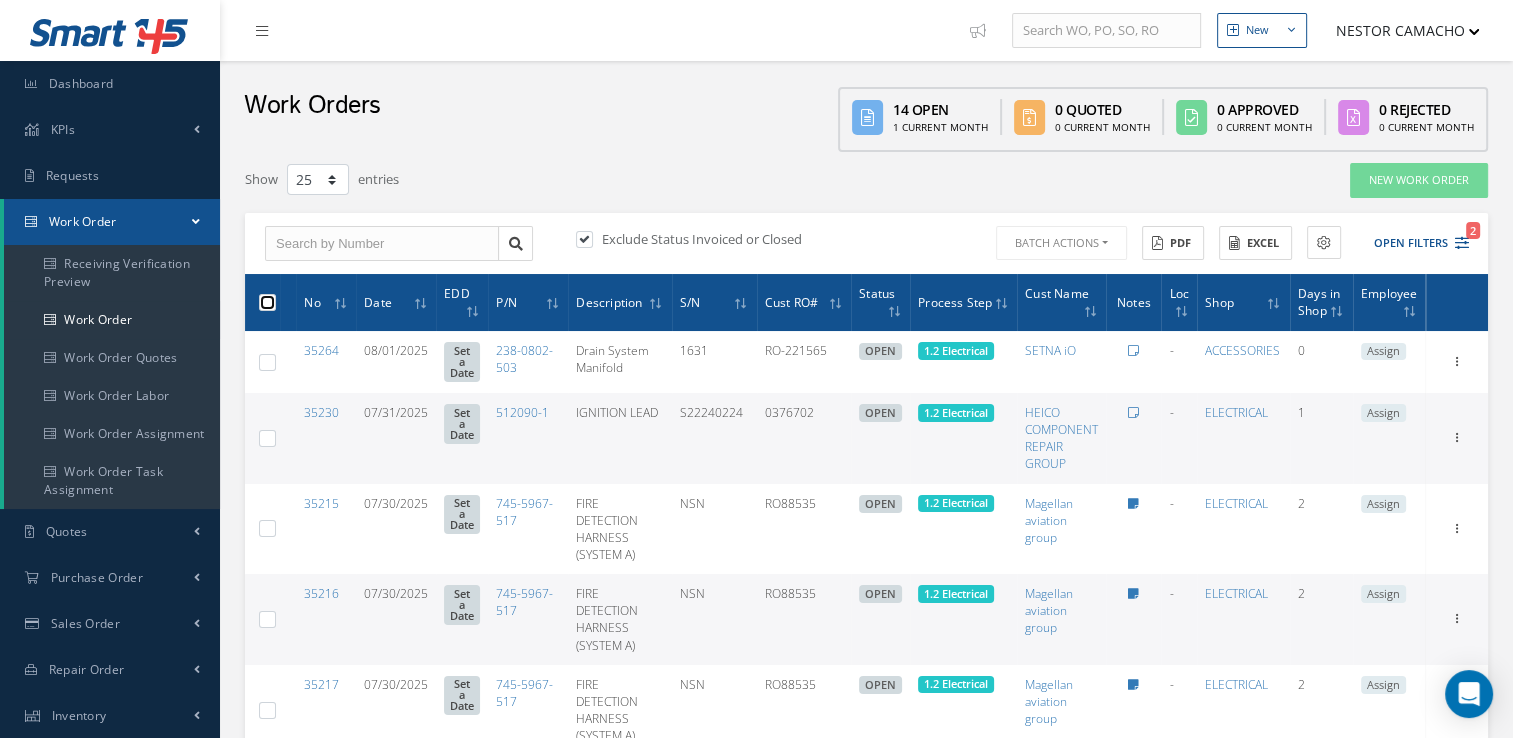 click at bounding box center (268, 304) 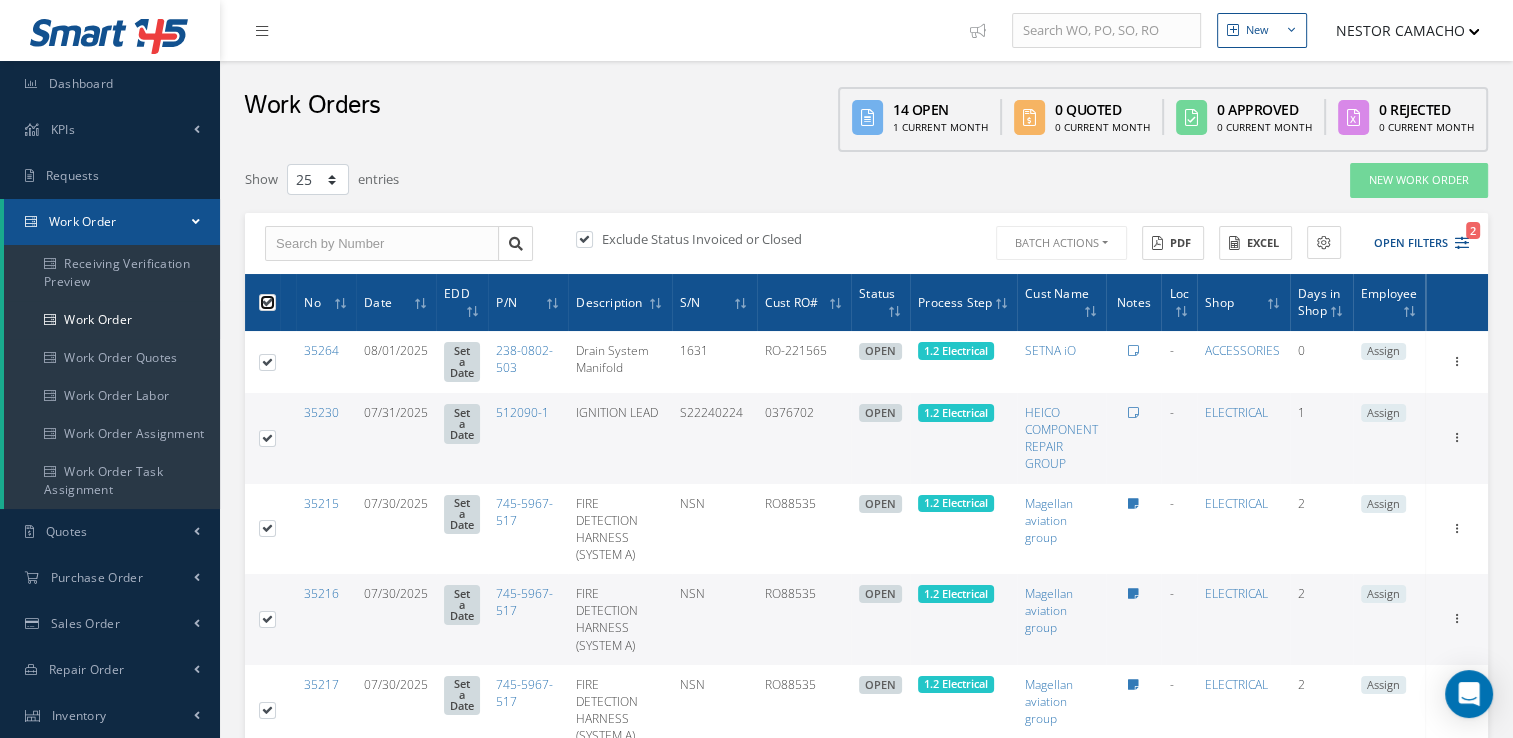 checkbox on "true" 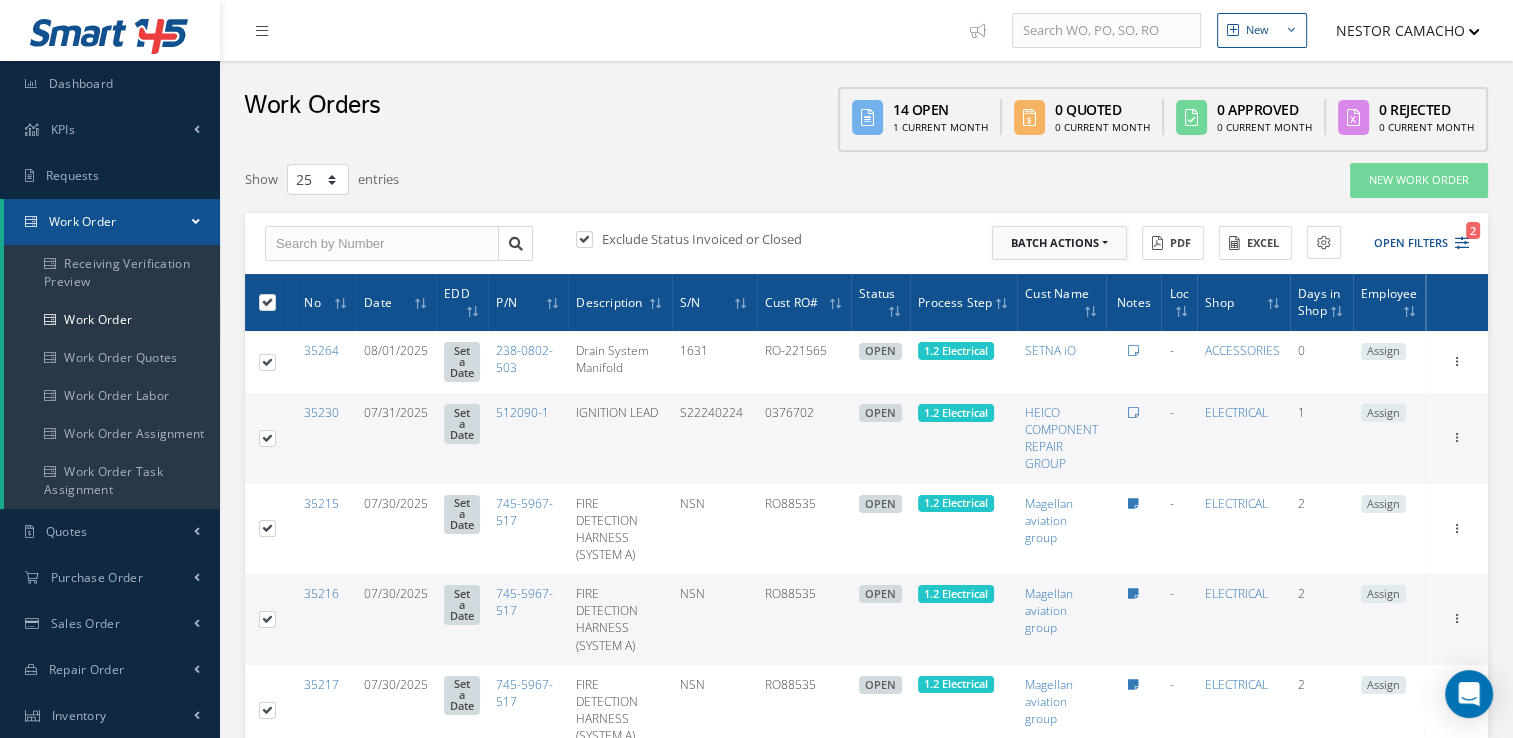 click on "Batch Actions" at bounding box center [1059, 243] 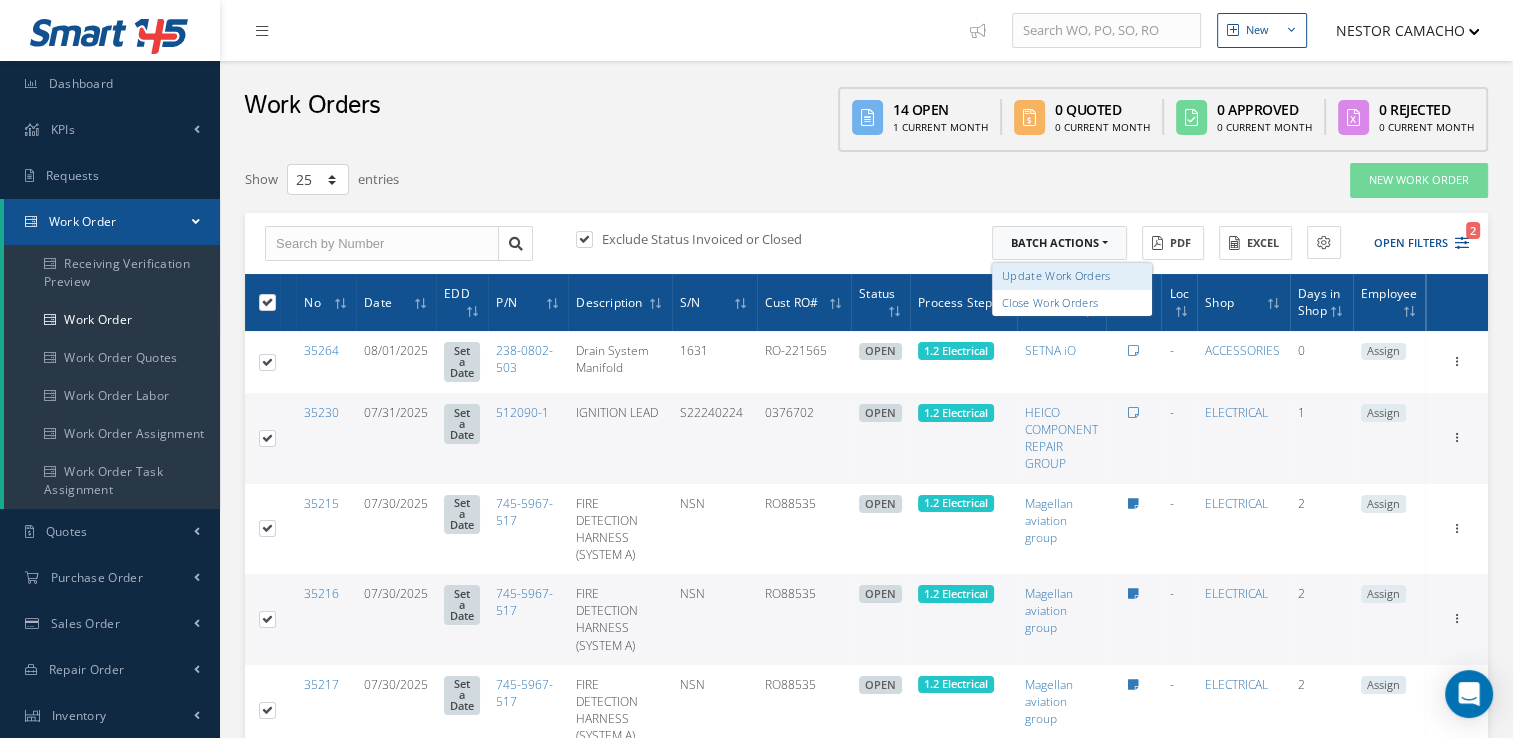 click on "Update Work Orders" at bounding box center (1072, 276) 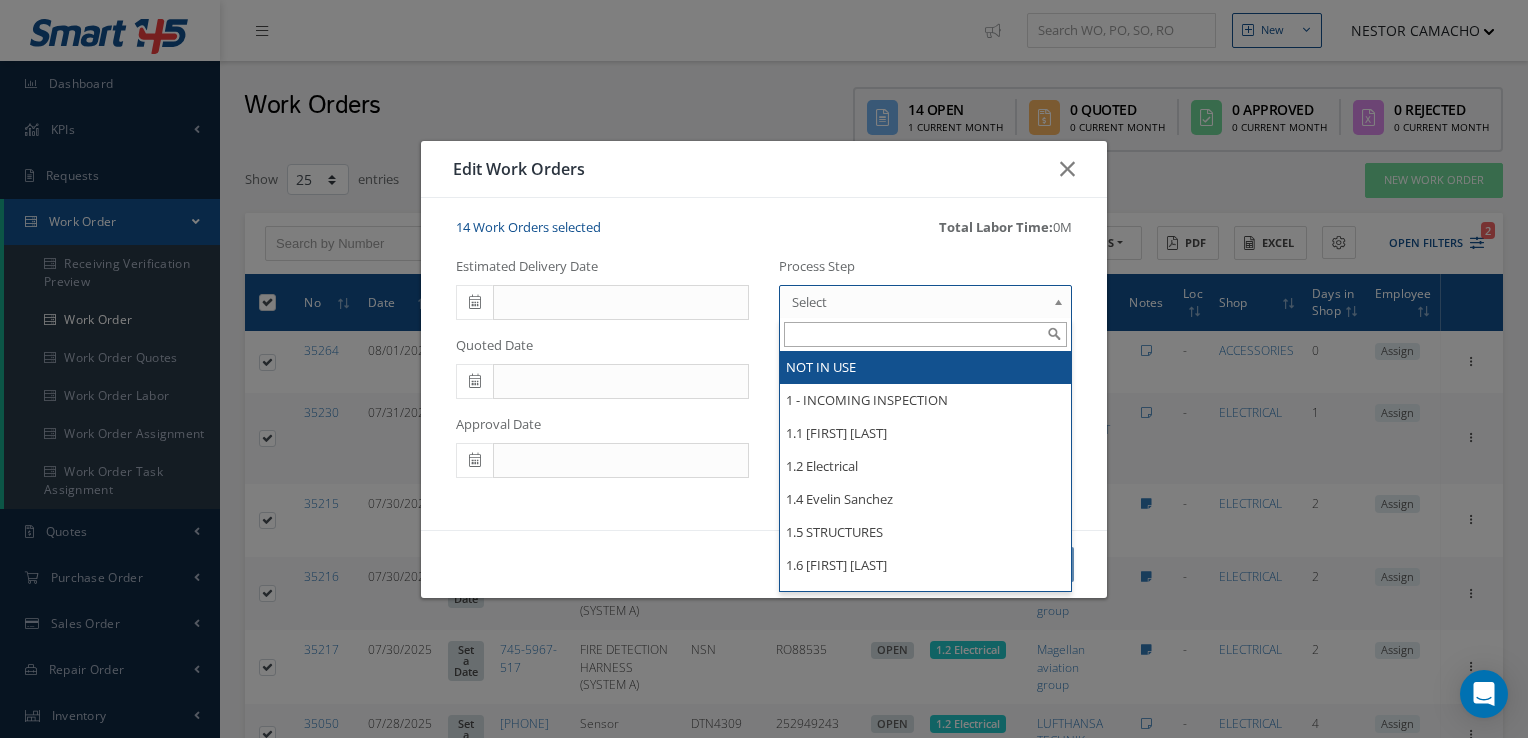 click on "Select" at bounding box center [919, 302] 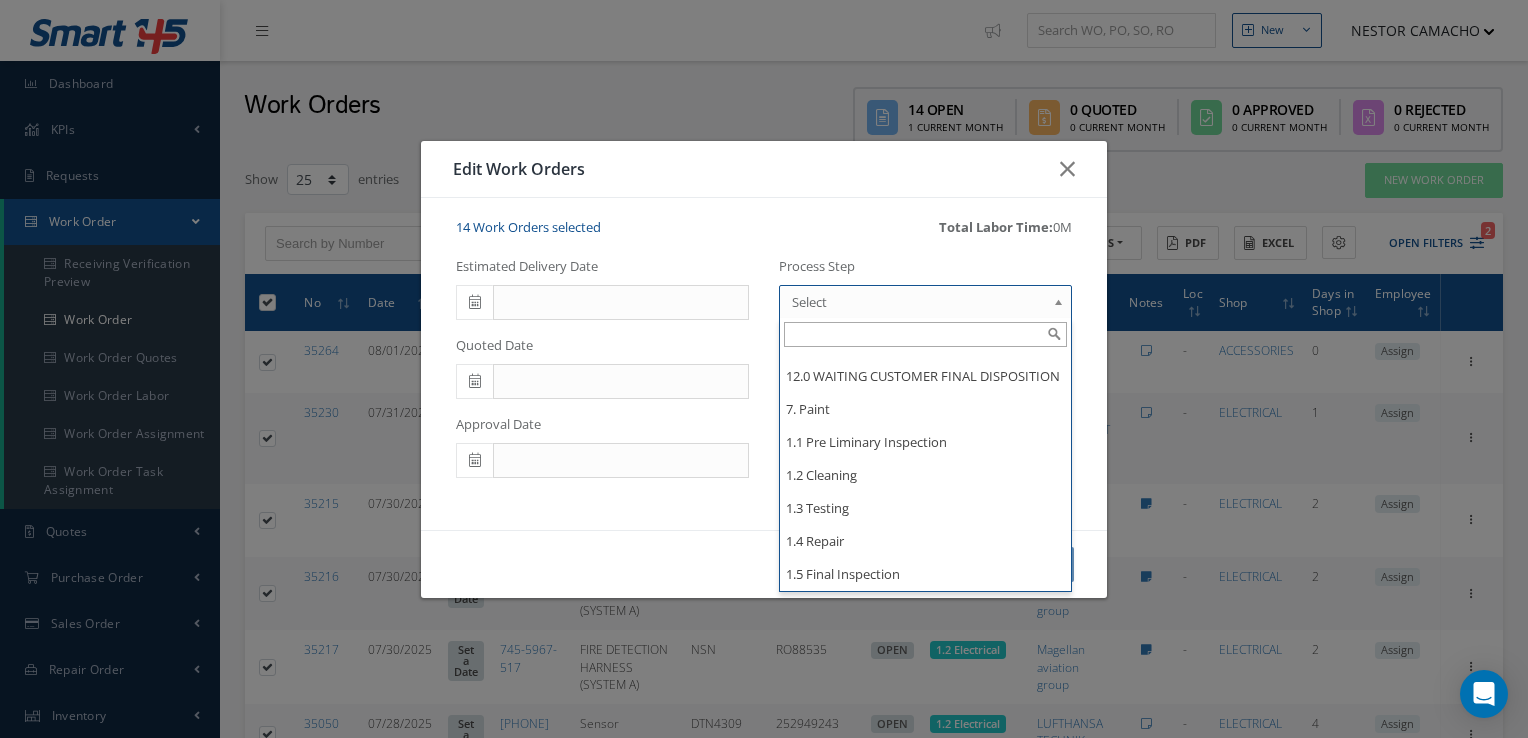 scroll, scrollTop: 1848, scrollLeft: 0, axis: vertical 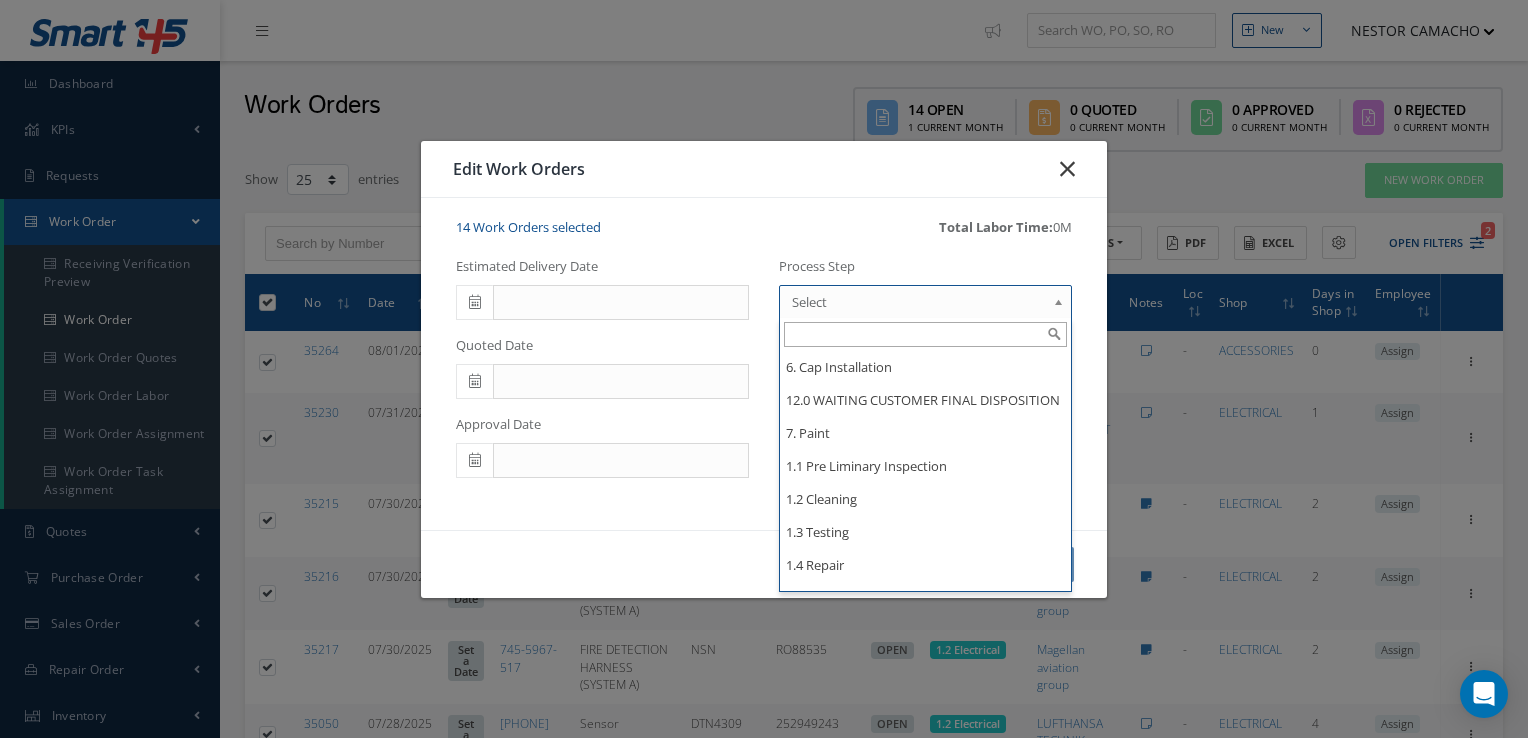 click at bounding box center [1067, 169] 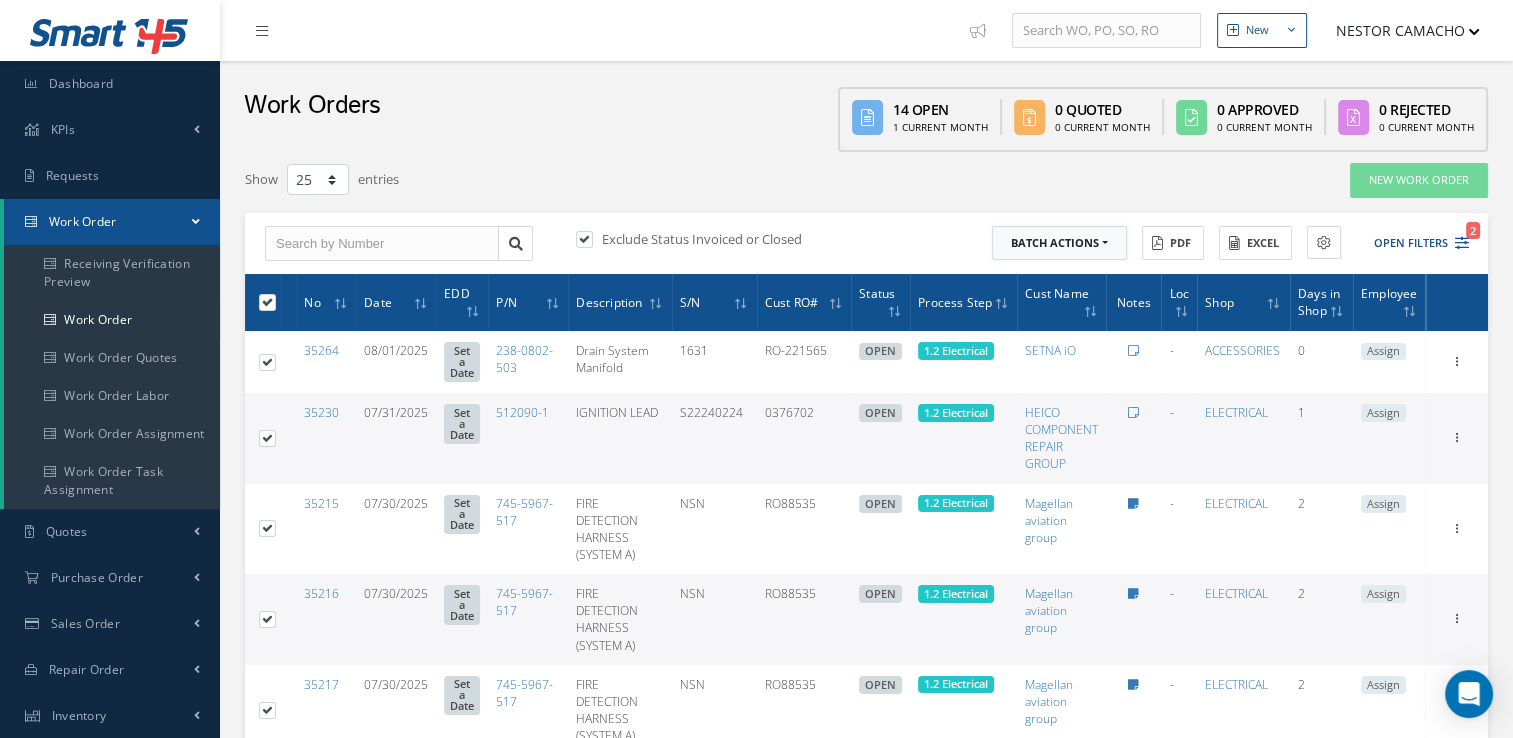 click on "Batch Actions" at bounding box center [1059, 243] 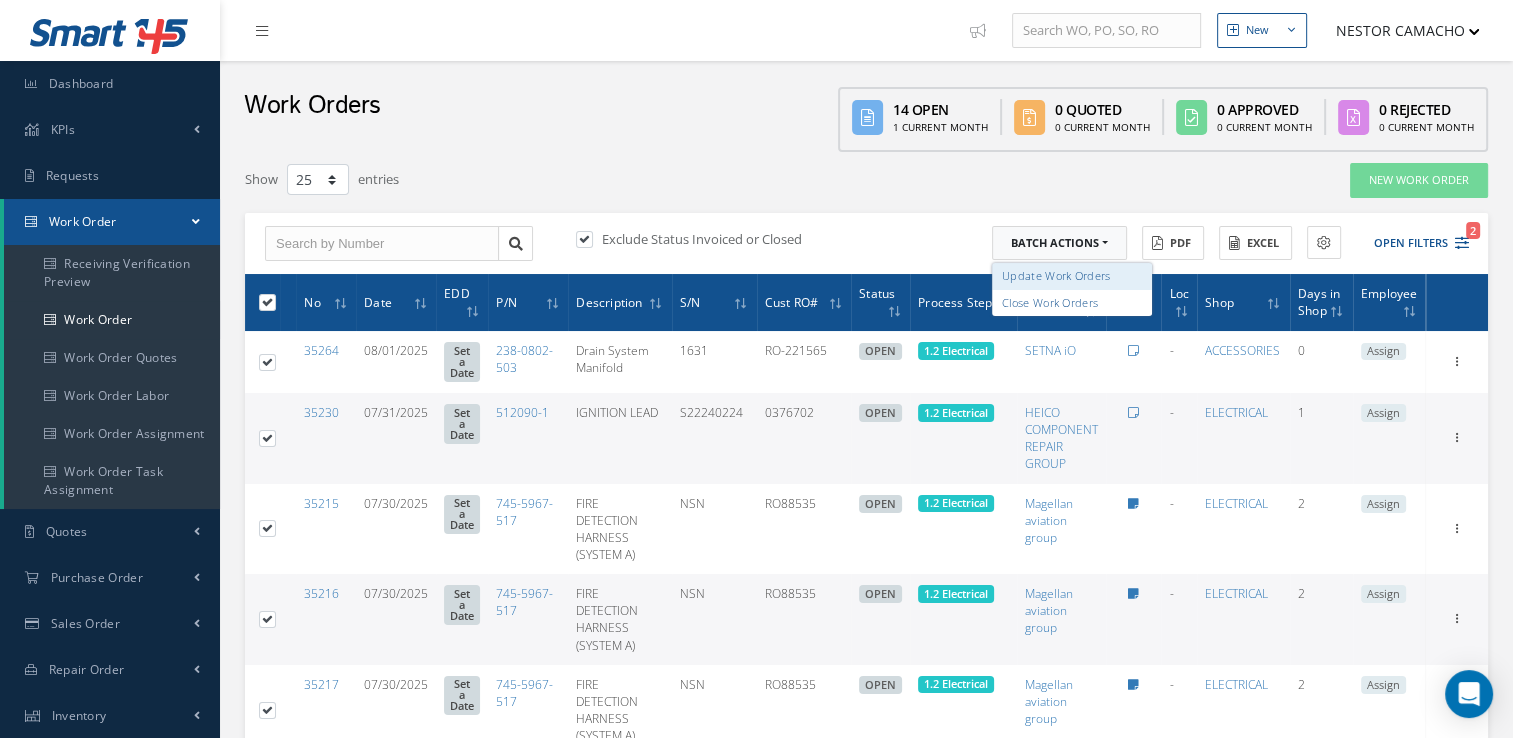 click on "Update Work Orders" at bounding box center (1072, 276) 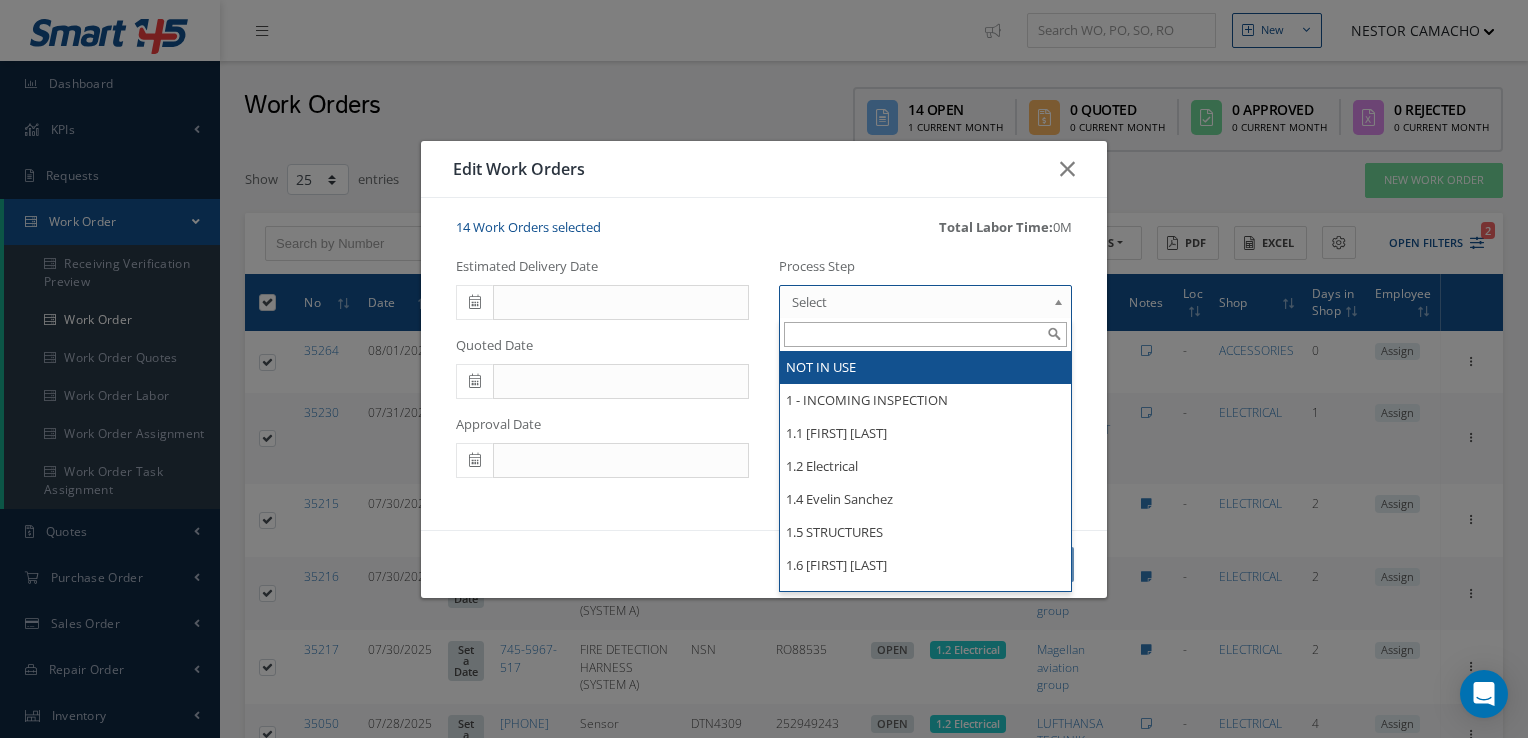 click on "Select" at bounding box center [919, 302] 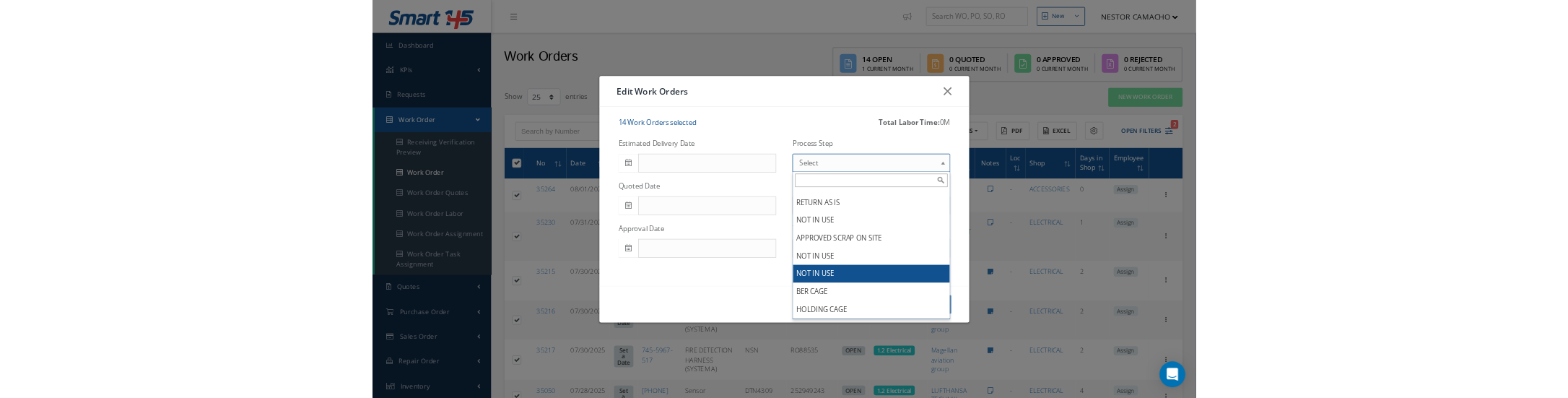 scroll, scrollTop: 1363, scrollLeft: 0, axis: vertical 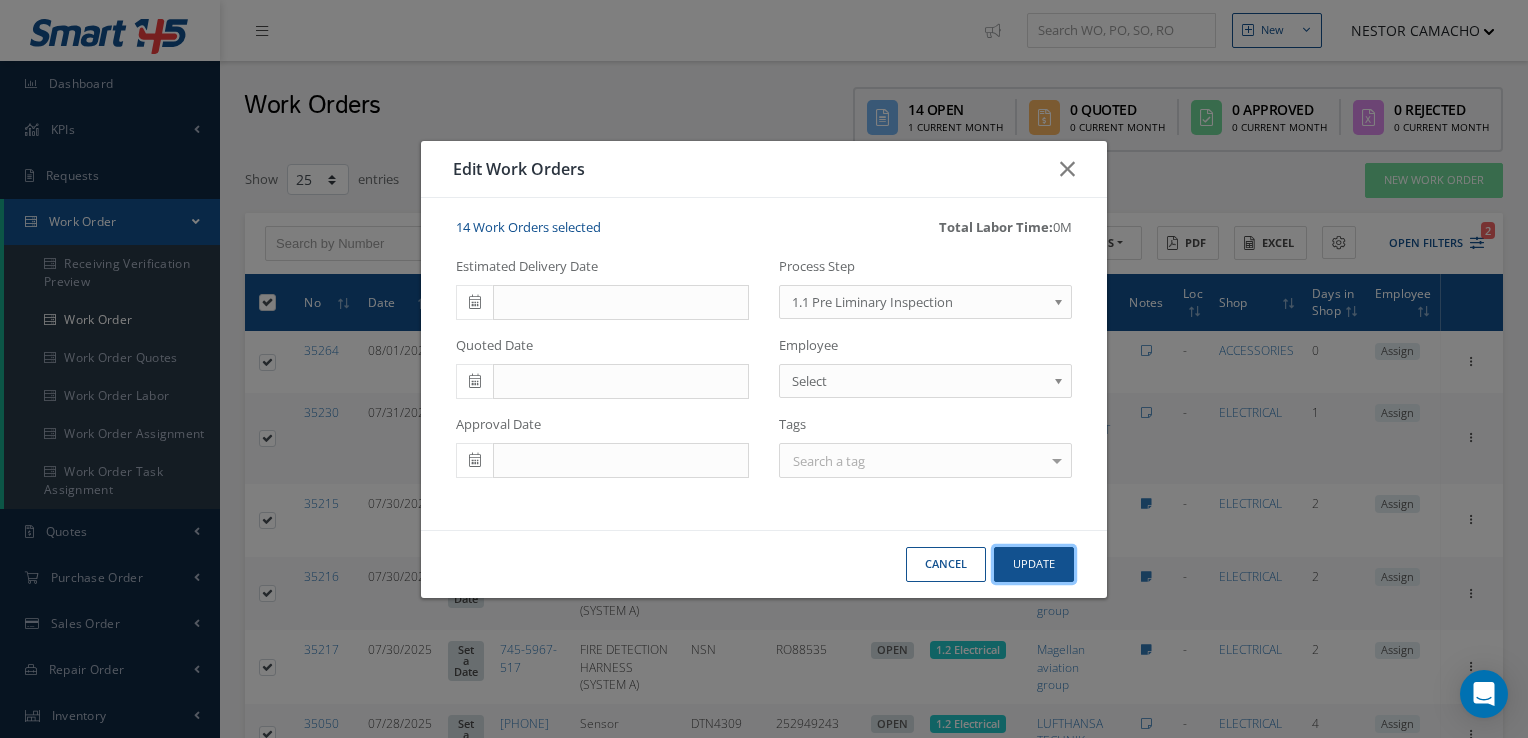 click on "Update" at bounding box center (1034, 564) 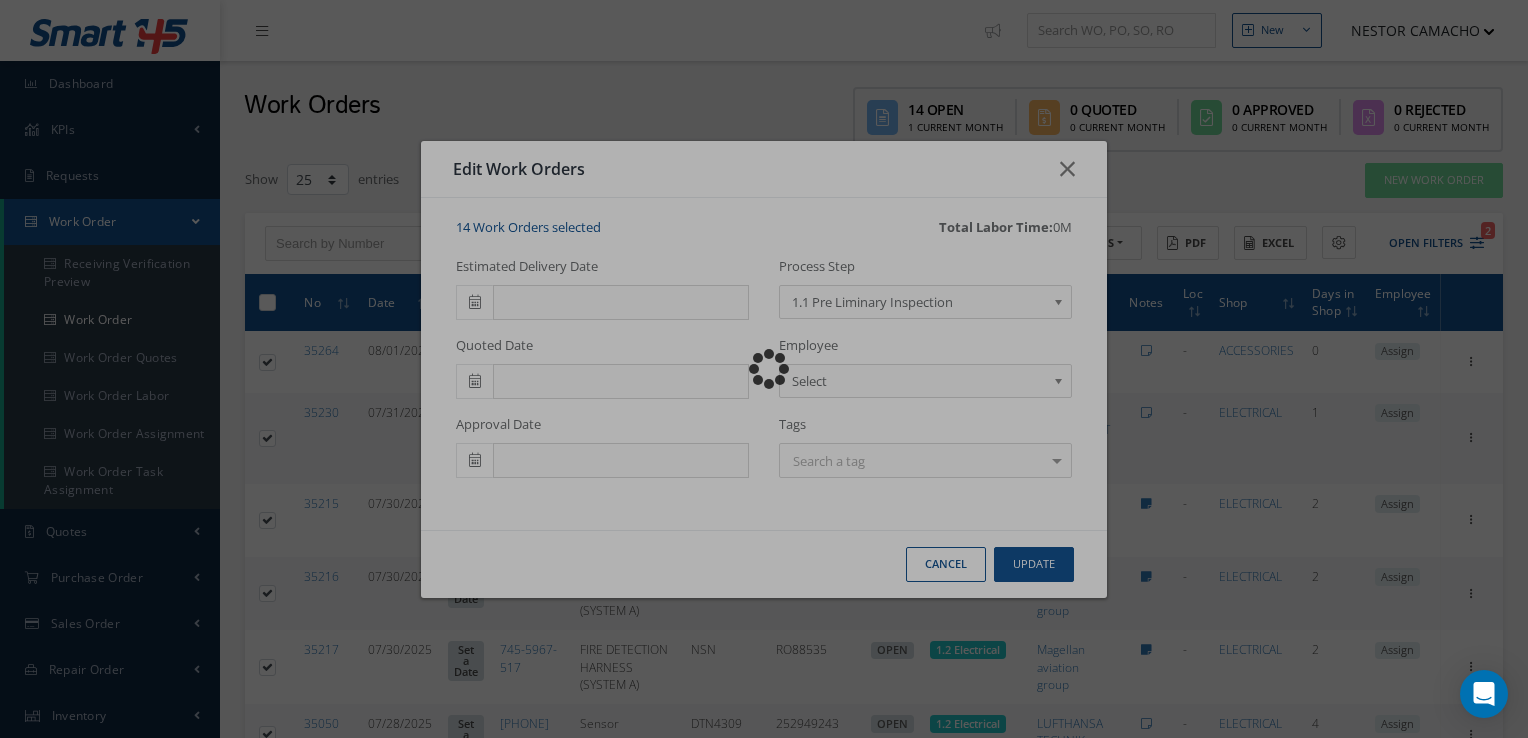 checkbox on "false" 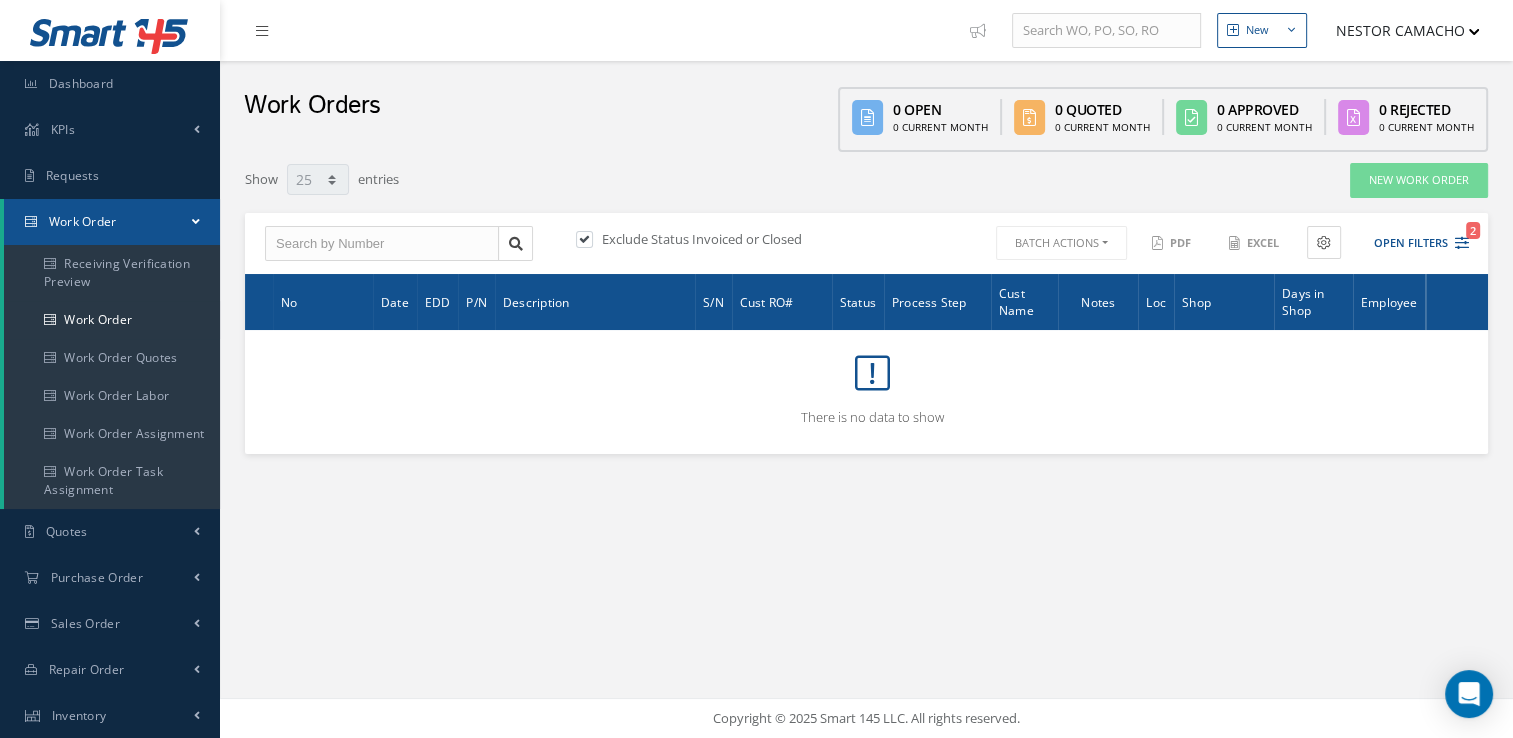click on "NESTOR CAMACHO" at bounding box center (1398, 30) 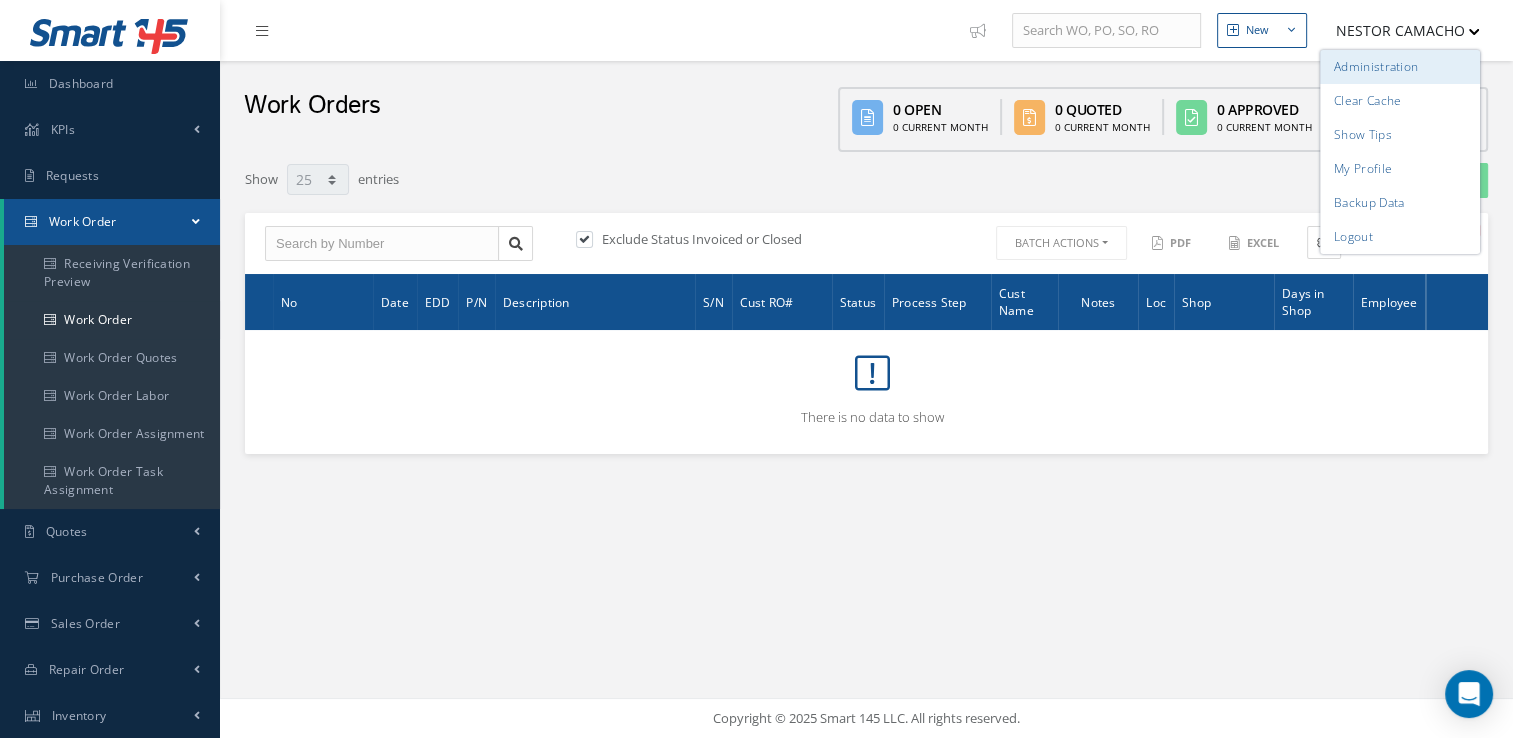 click on "Administration" at bounding box center [1400, 67] 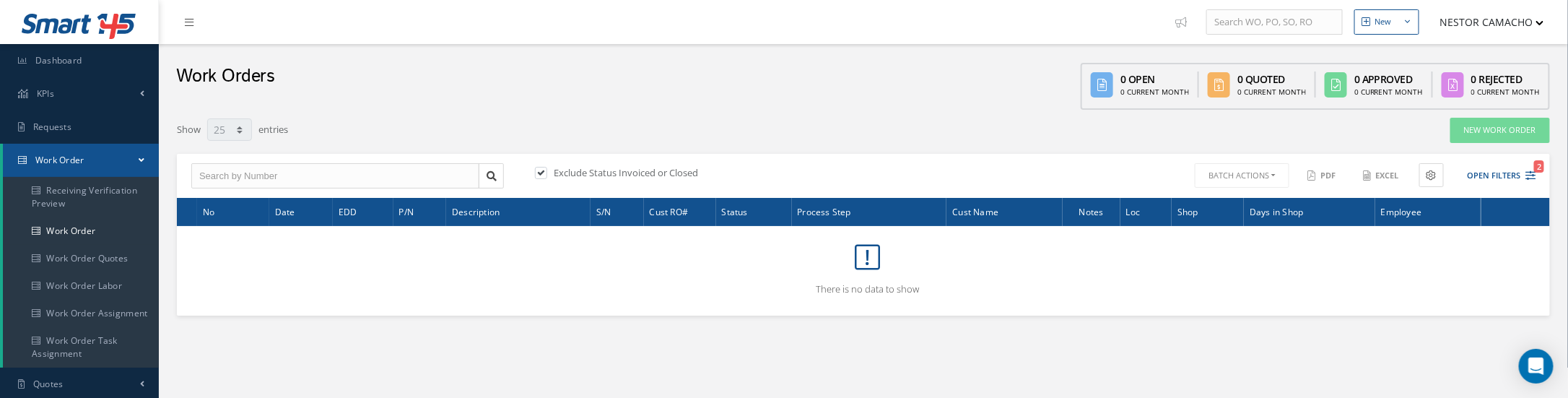 click on "NESTOR CAMACHO" at bounding box center (1485, 22) 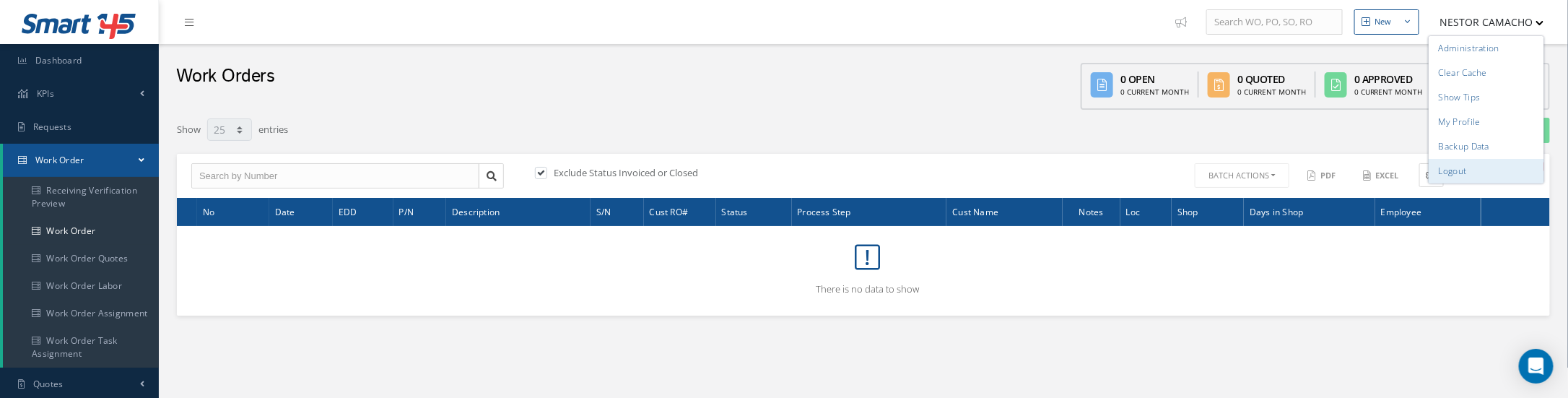 click on "Logout" at bounding box center (1486, 171) 